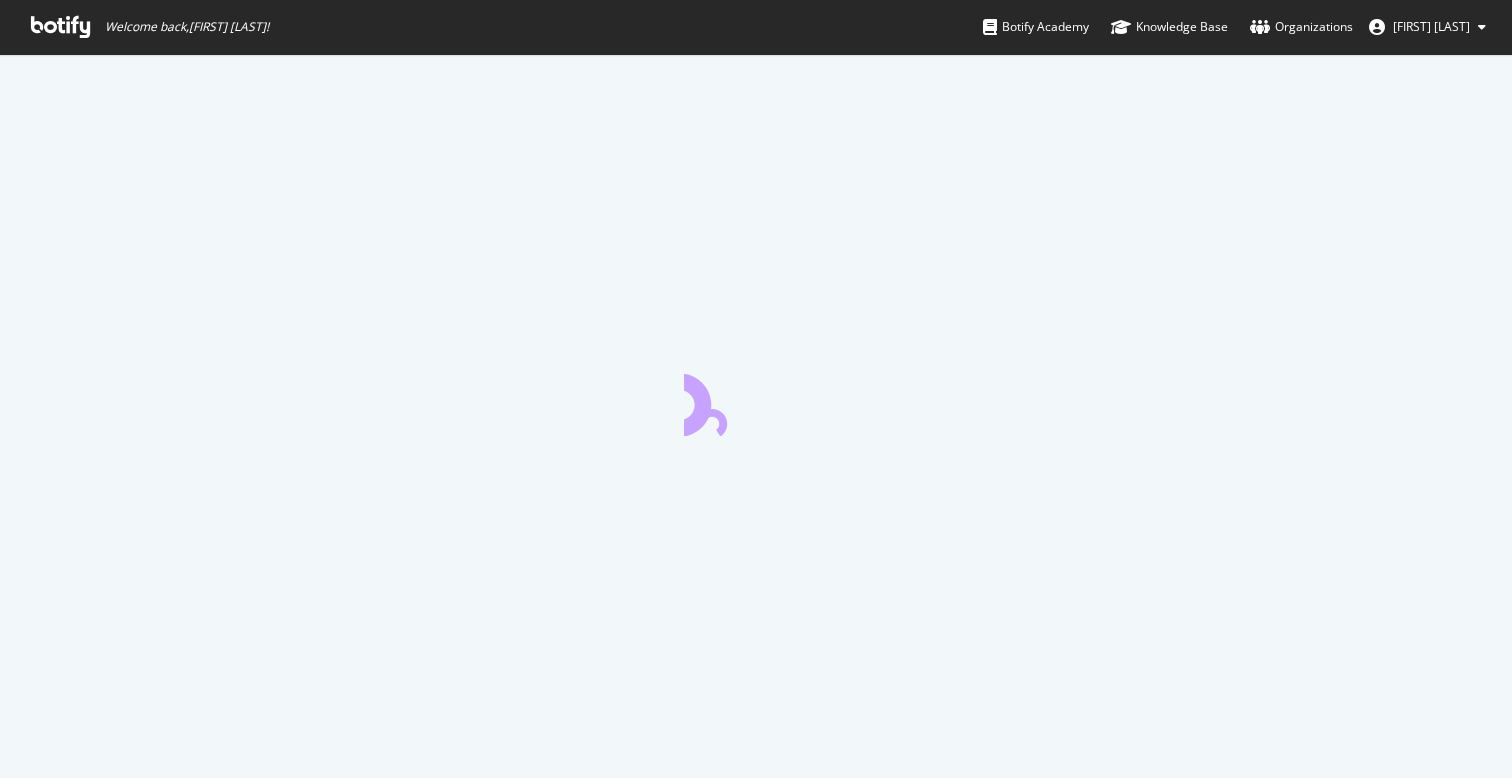 scroll, scrollTop: 0, scrollLeft: 0, axis: both 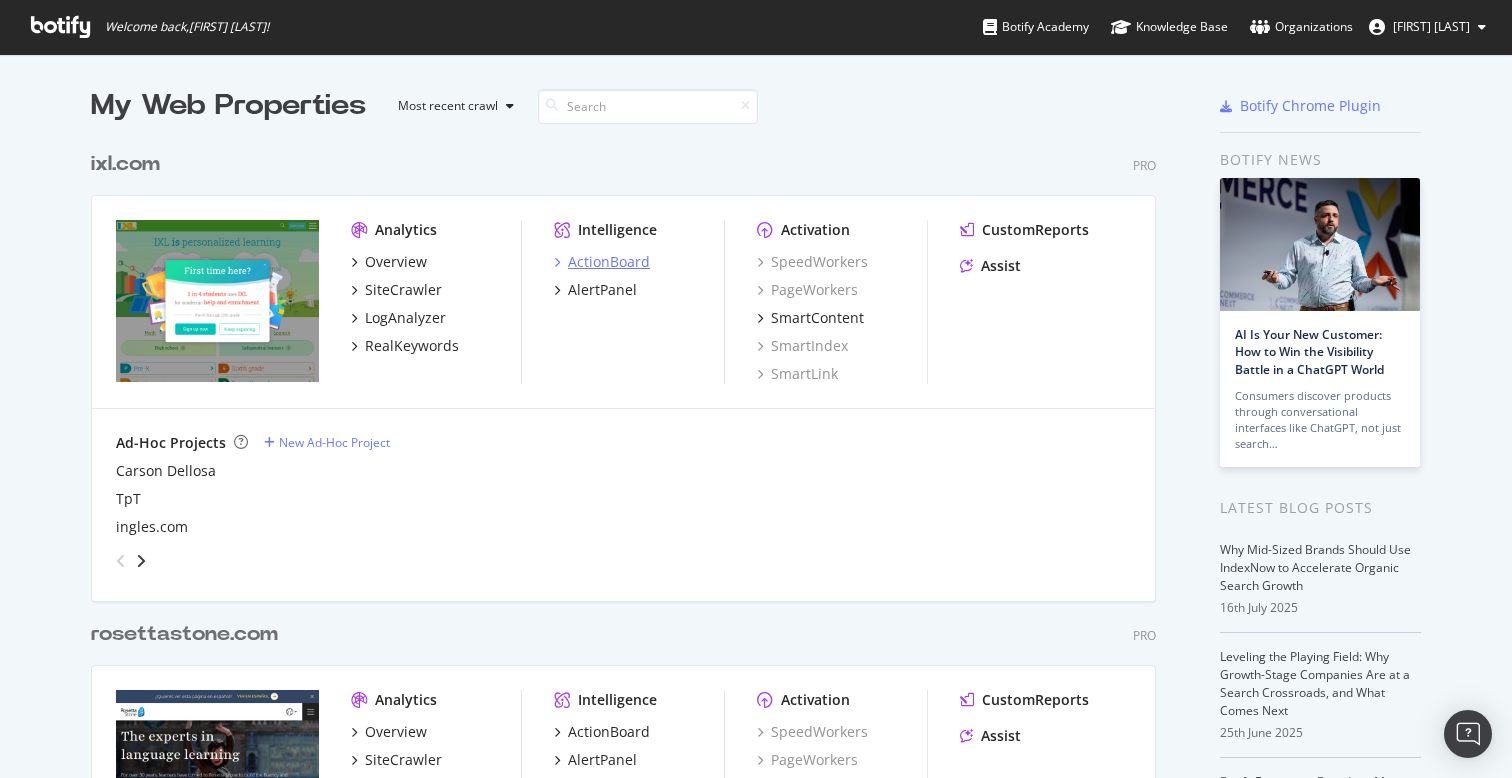 click on "ActionBoard" at bounding box center [609, 262] 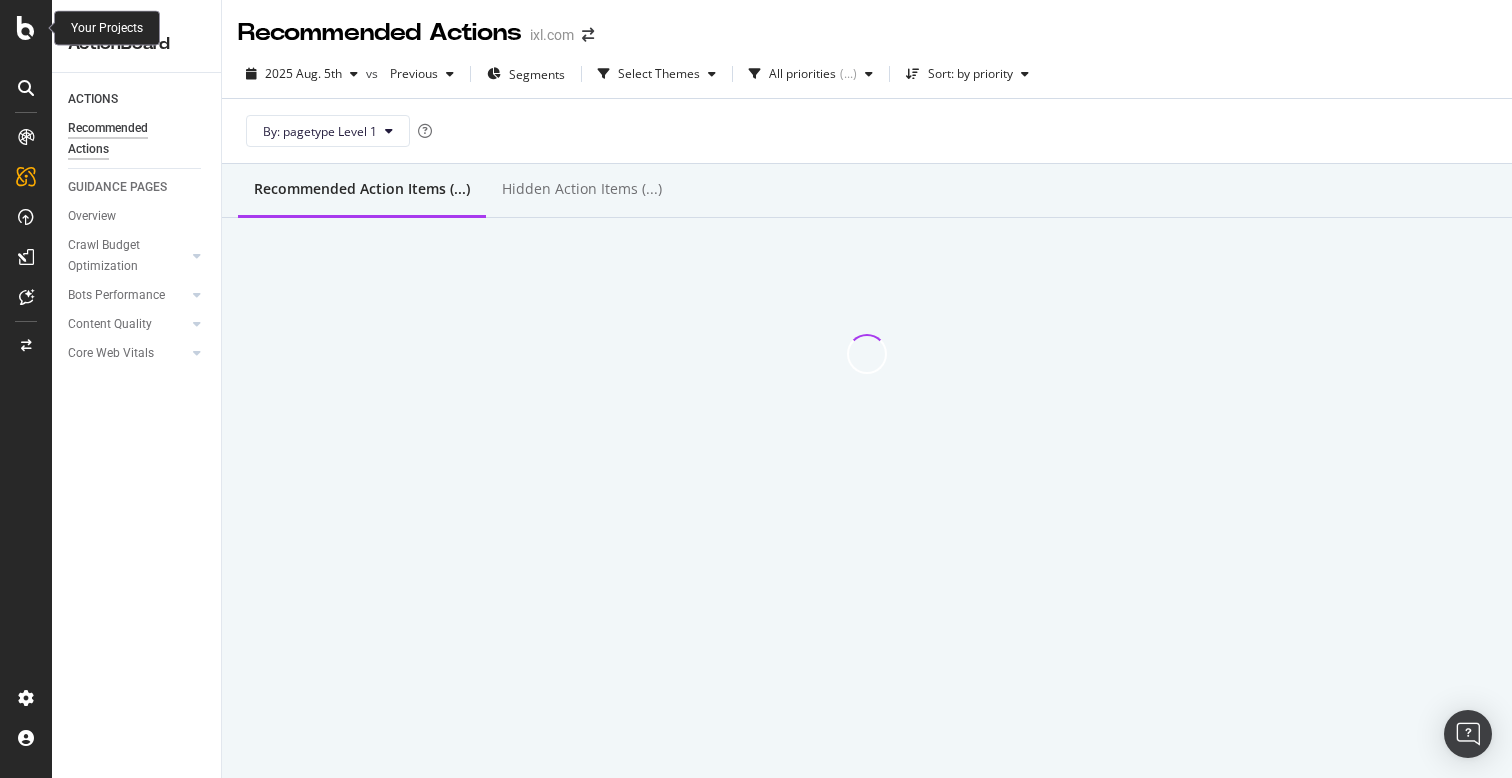 click at bounding box center (26, 28) 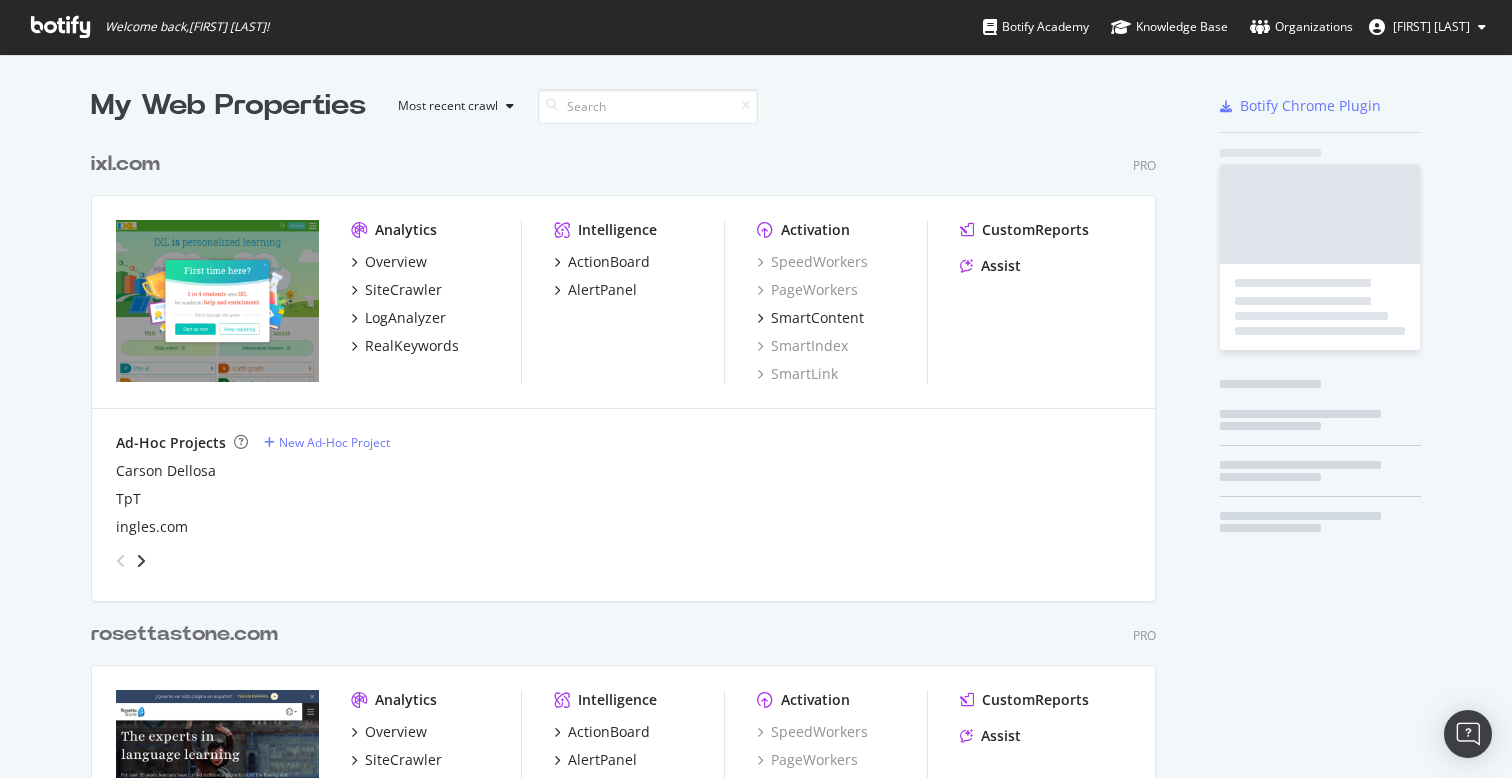 scroll, scrollTop: 1, scrollLeft: 1, axis: both 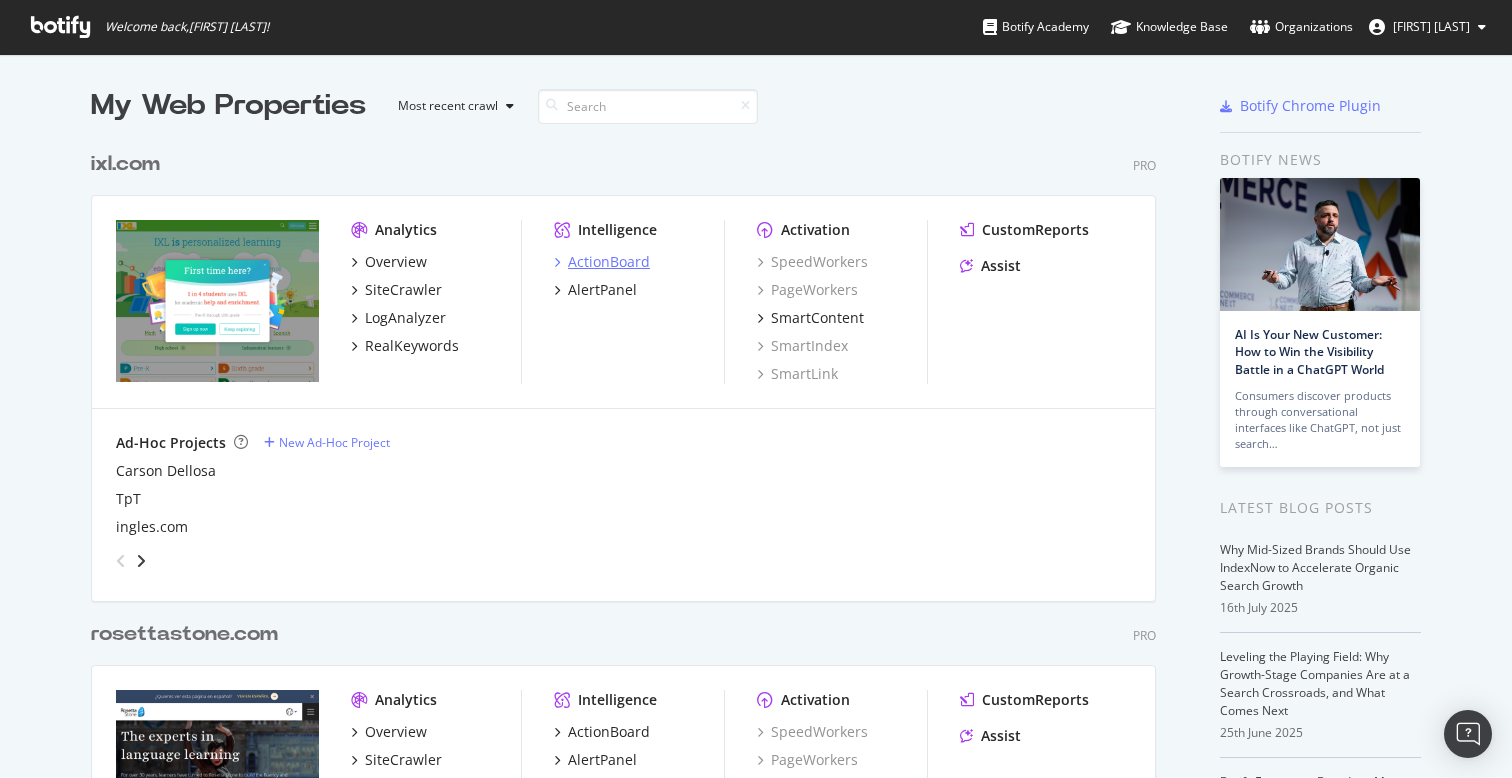 click on "ActionBoard" at bounding box center (609, 262) 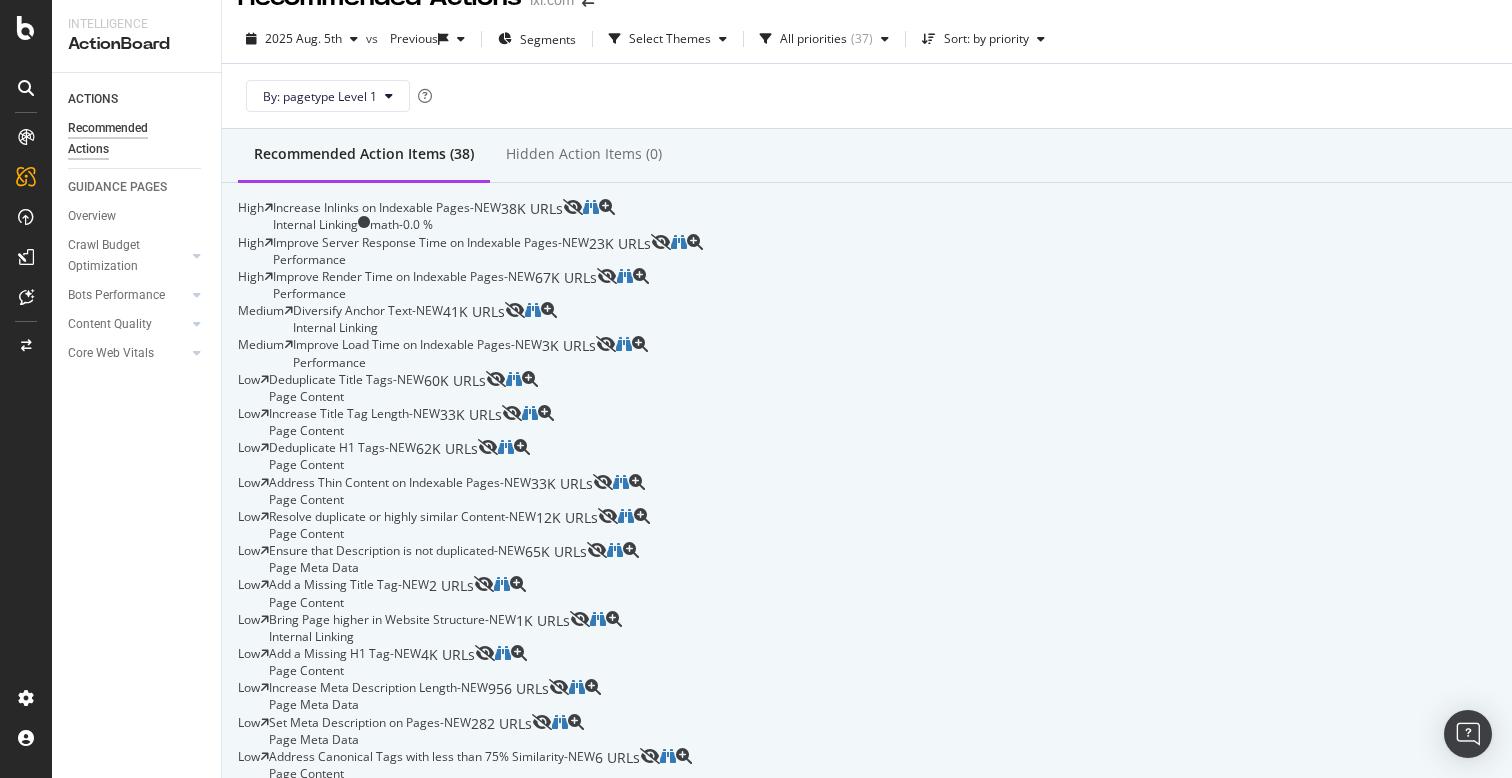scroll, scrollTop: 23, scrollLeft: 0, axis: vertical 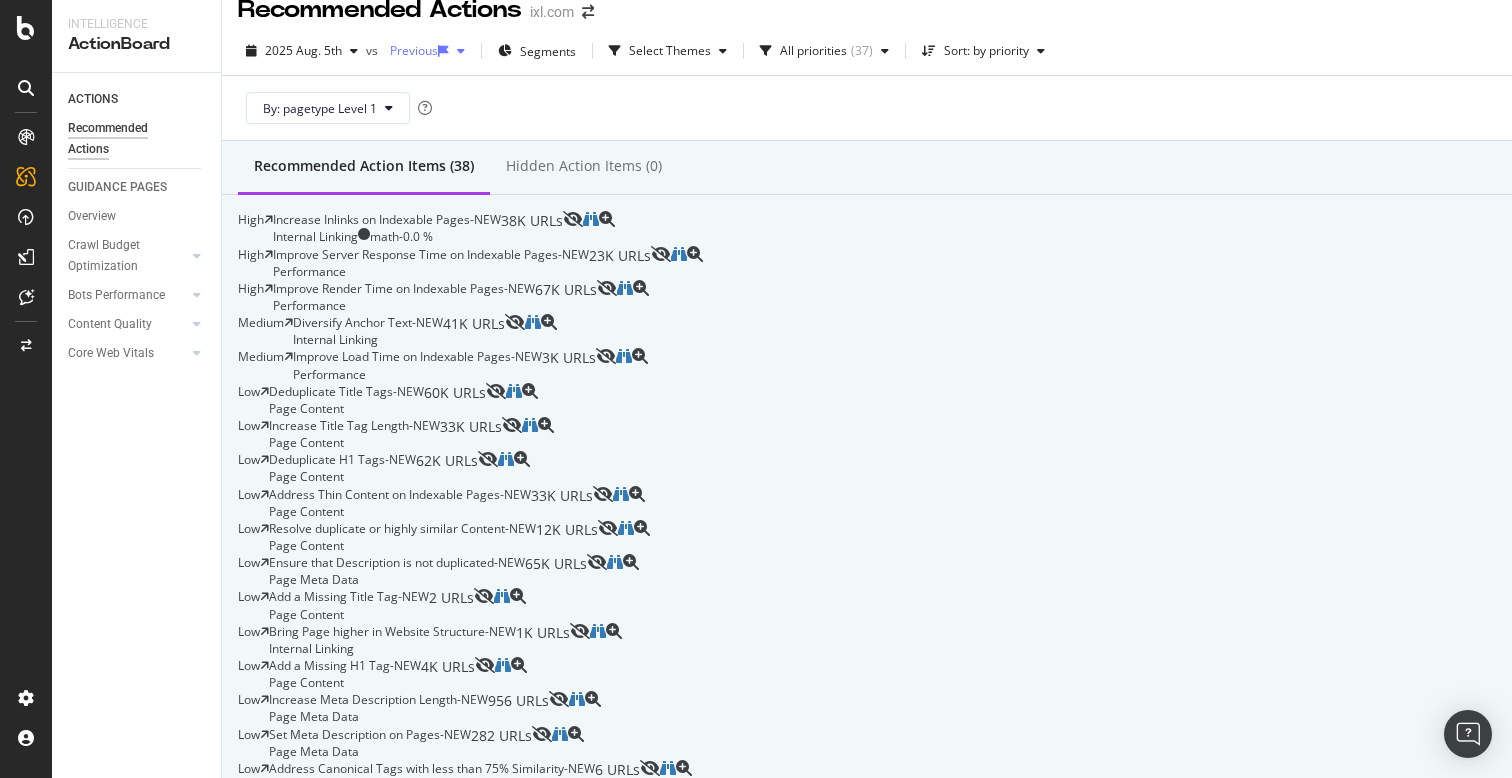 click at bounding box center [461, 51] 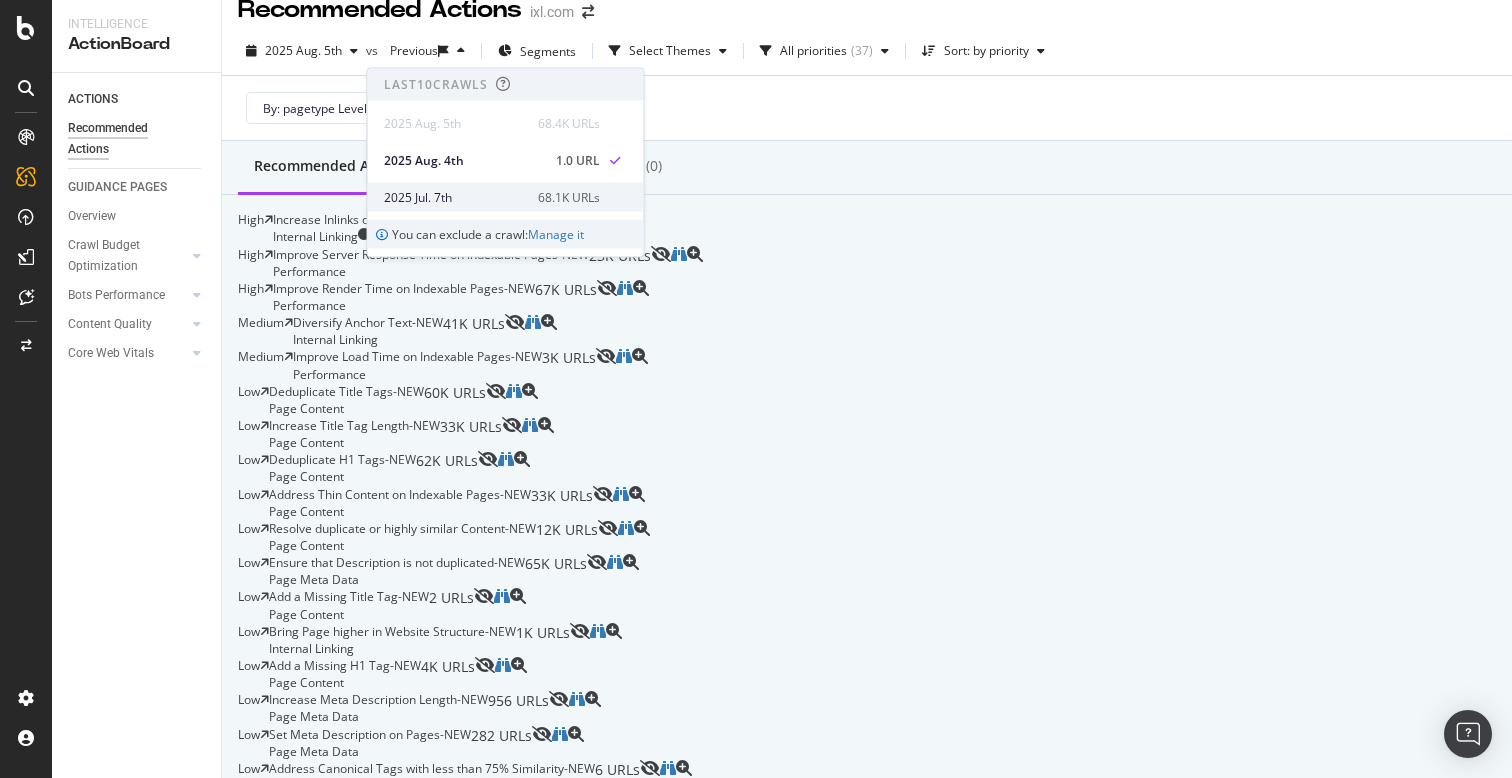 click on "[YEAR] [MONTH]. [DAY]th 68.1K URLs" at bounding box center (492, 197) 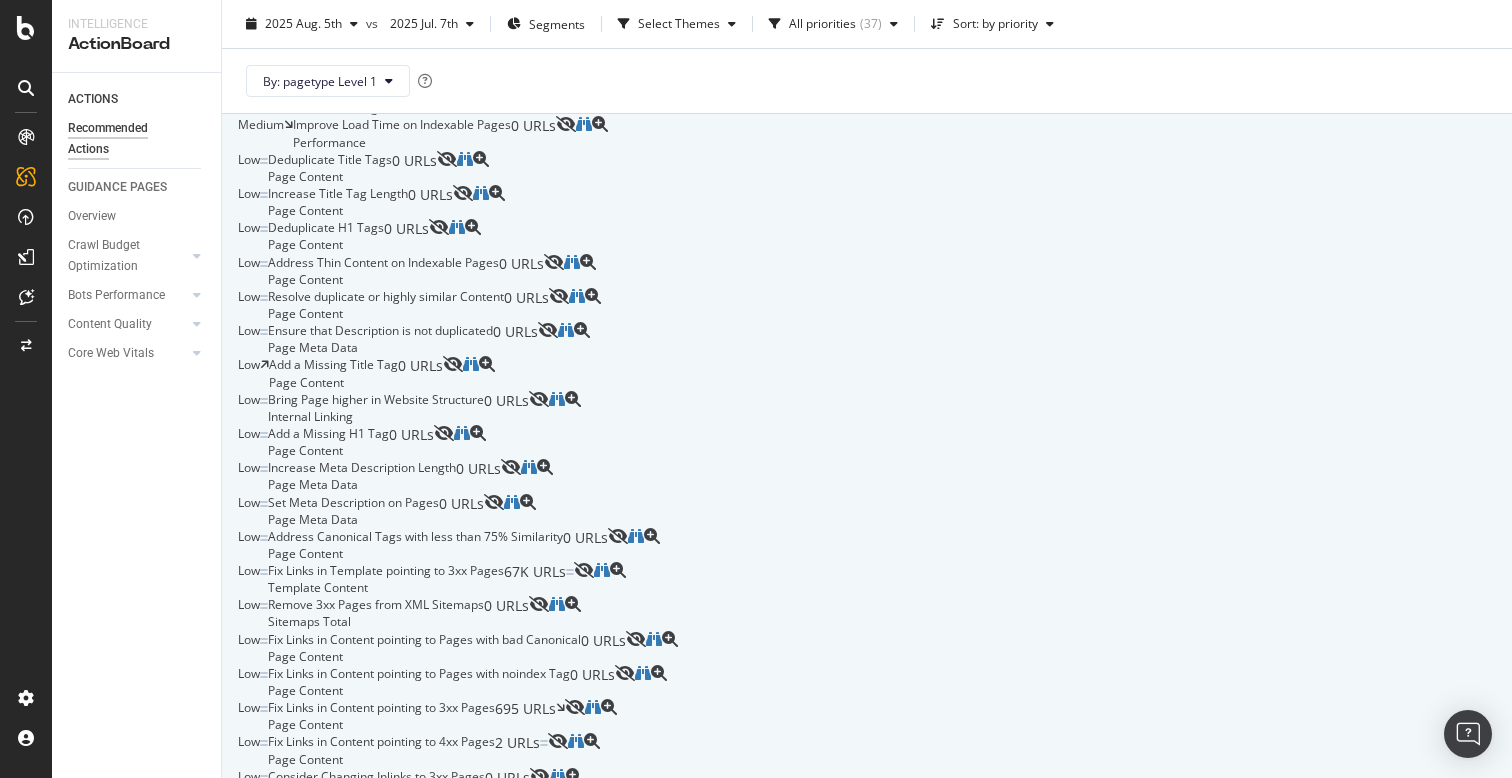 scroll, scrollTop: 0, scrollLeft: 0, axis: both 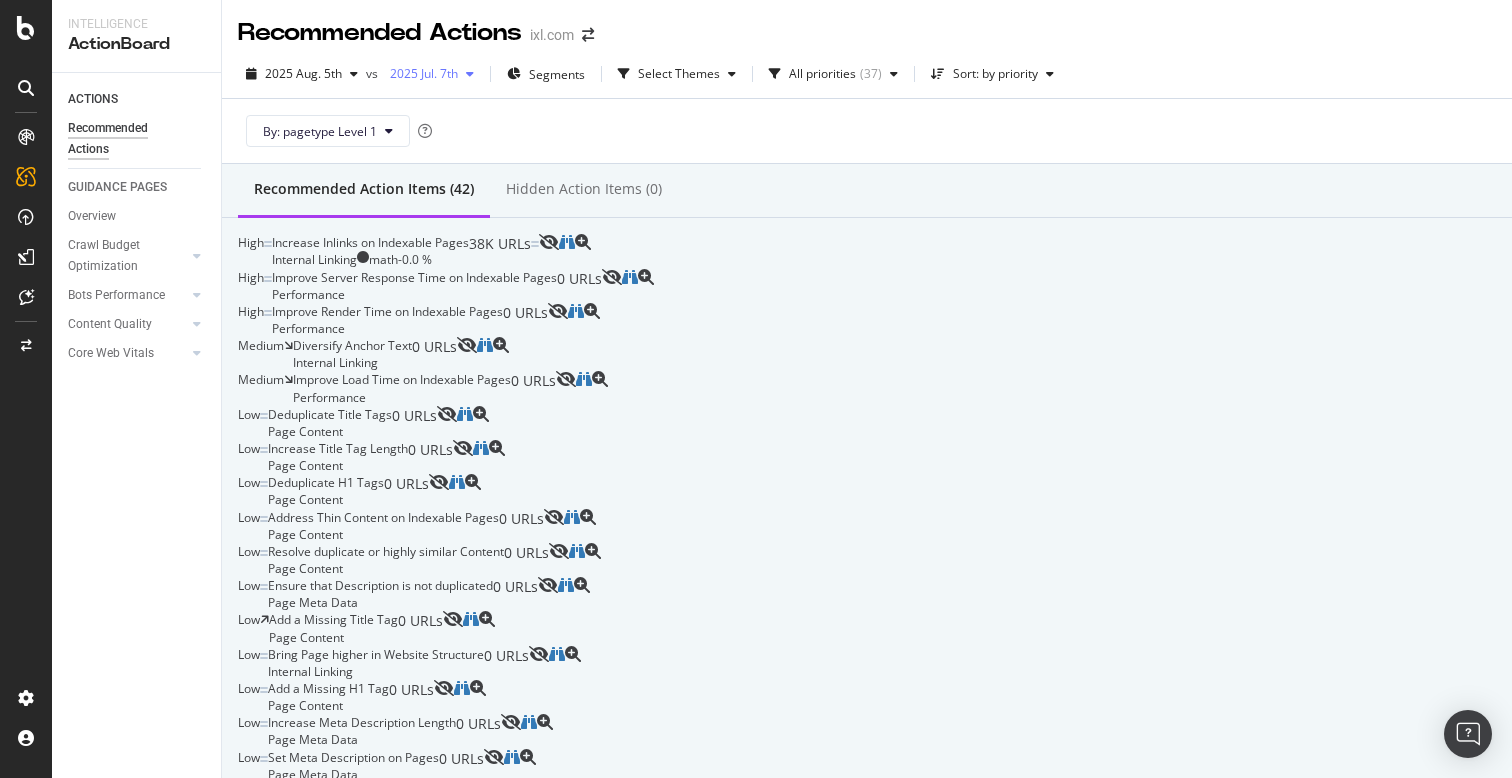 click on "2025 Jul. 7th" at bounding box center [420, 73] 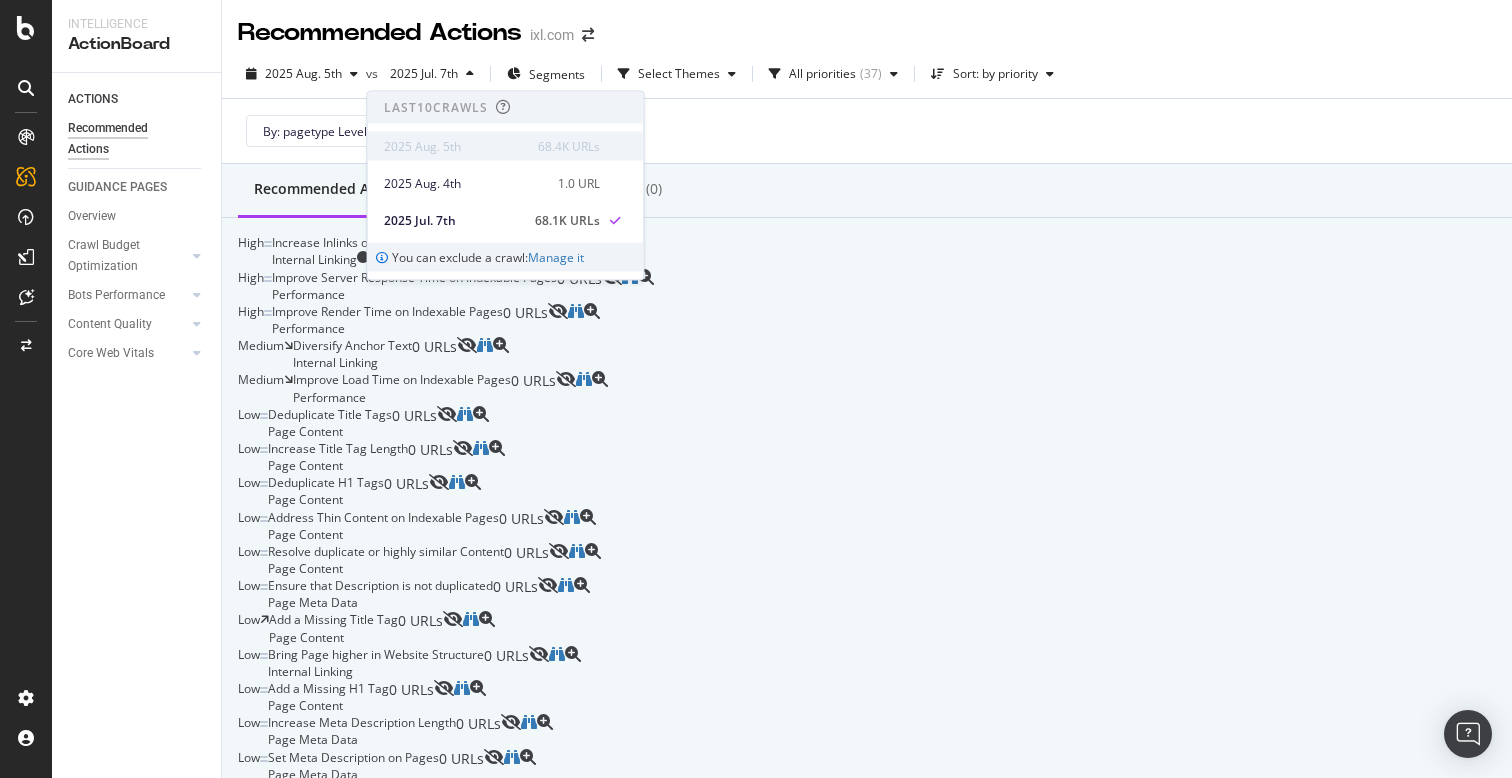 click on "2025 Aug. 5th" at bounding box center (455, 146) 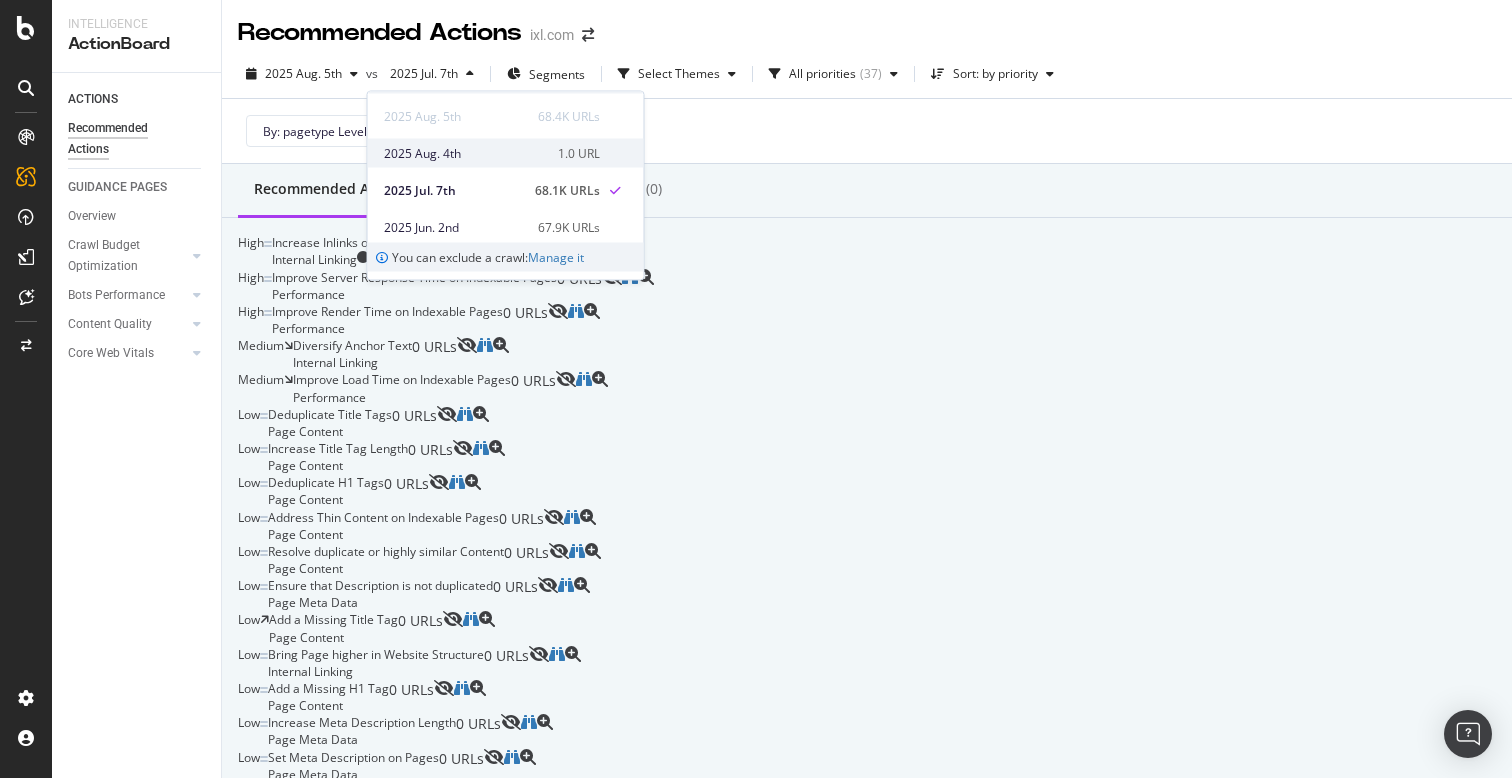 scroll, scrollTop: 0, scrollLeft: 0, axis: both 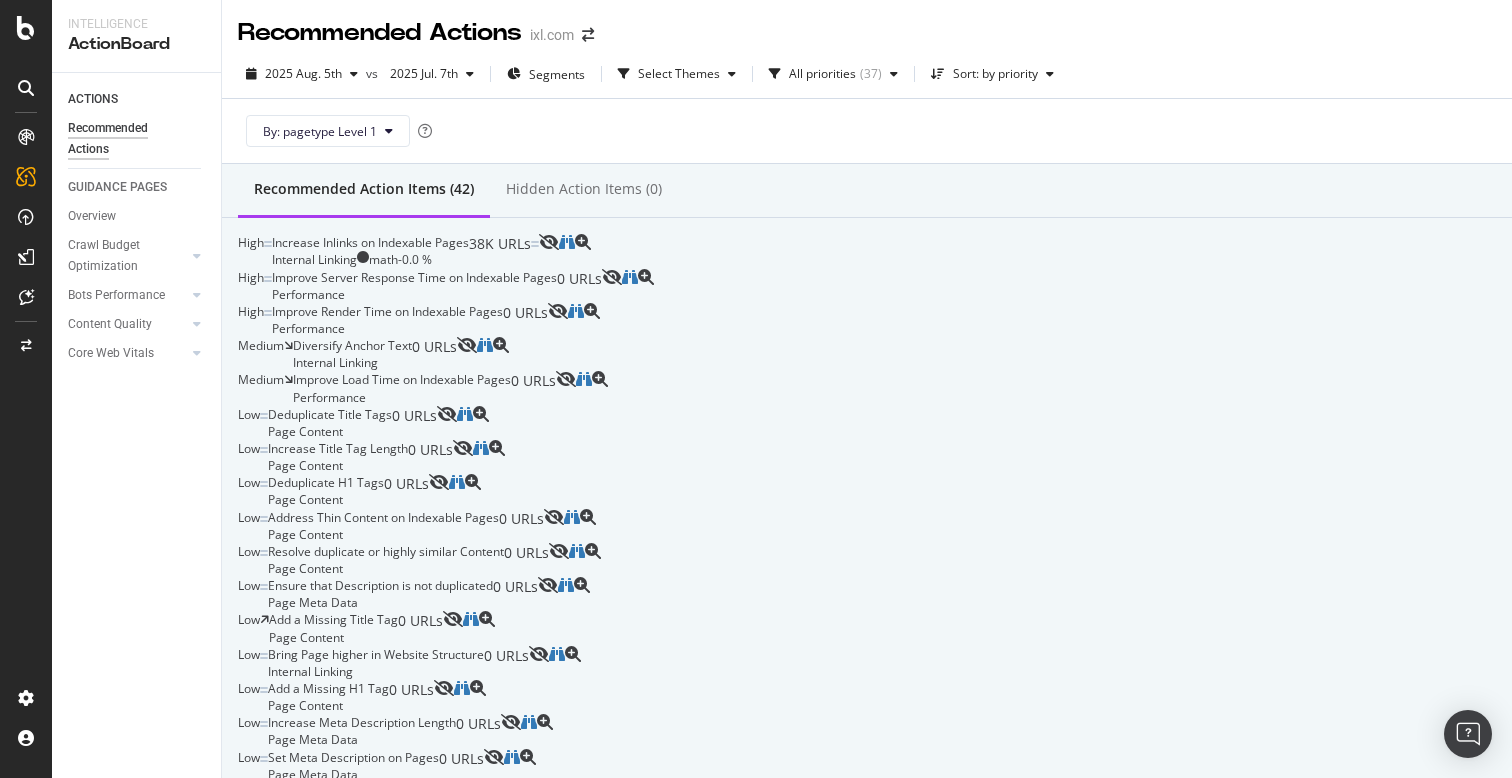 click on "By: pagetype Level 1" at bounding box center [867, 131] 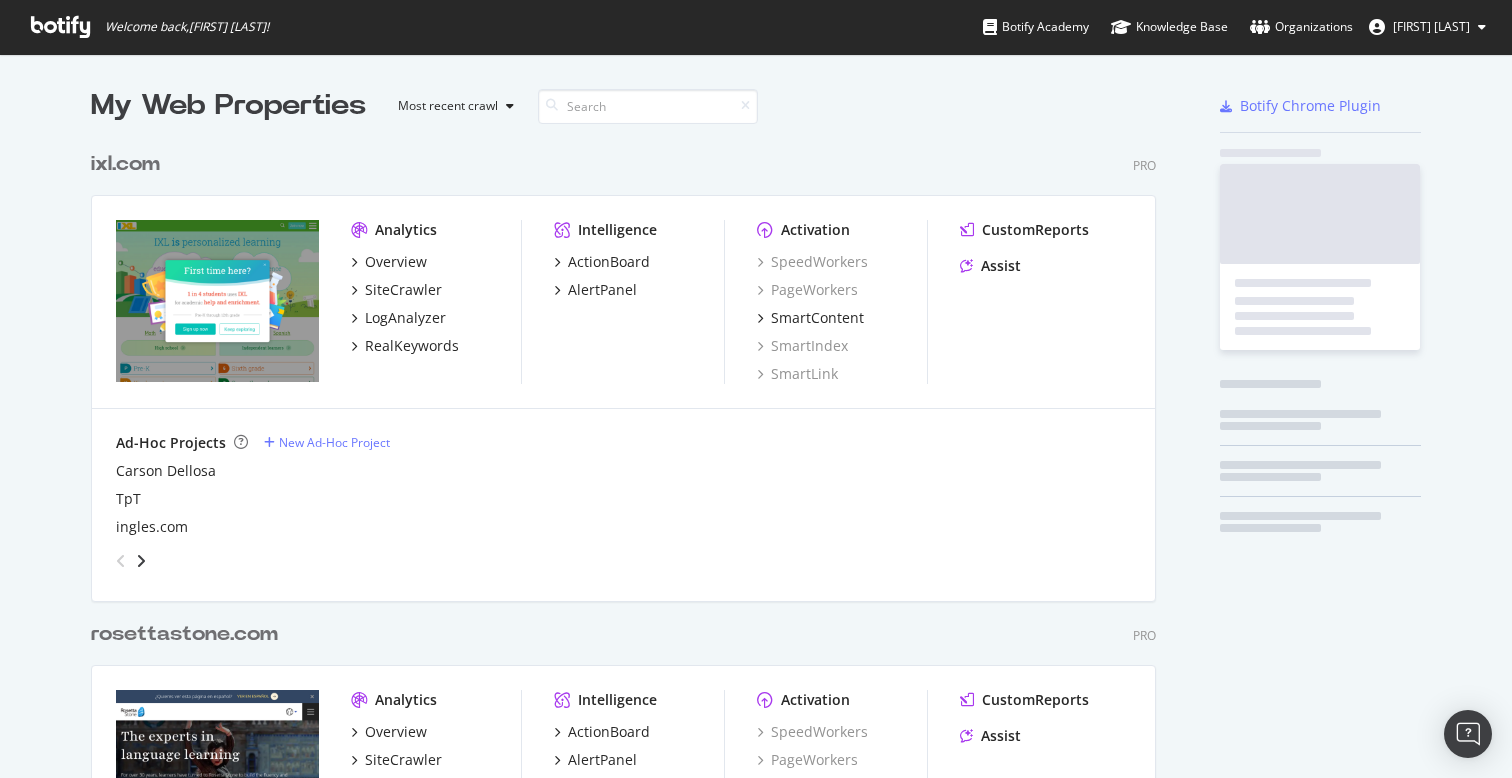 scroll, scrollTop: 1, scrollLeft: 1, axis: both 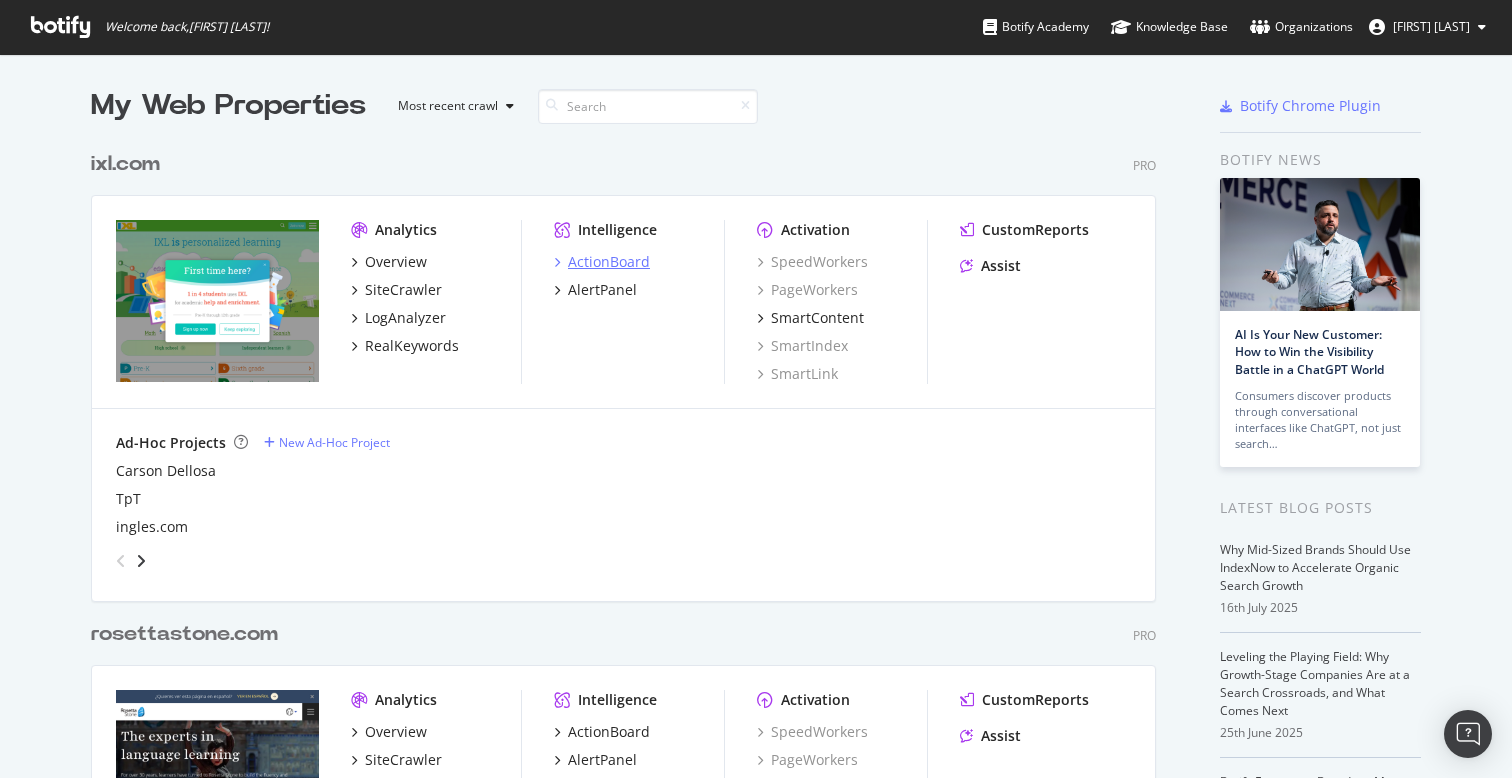 click on "ActionBoard" at bounding box center [609, 262] 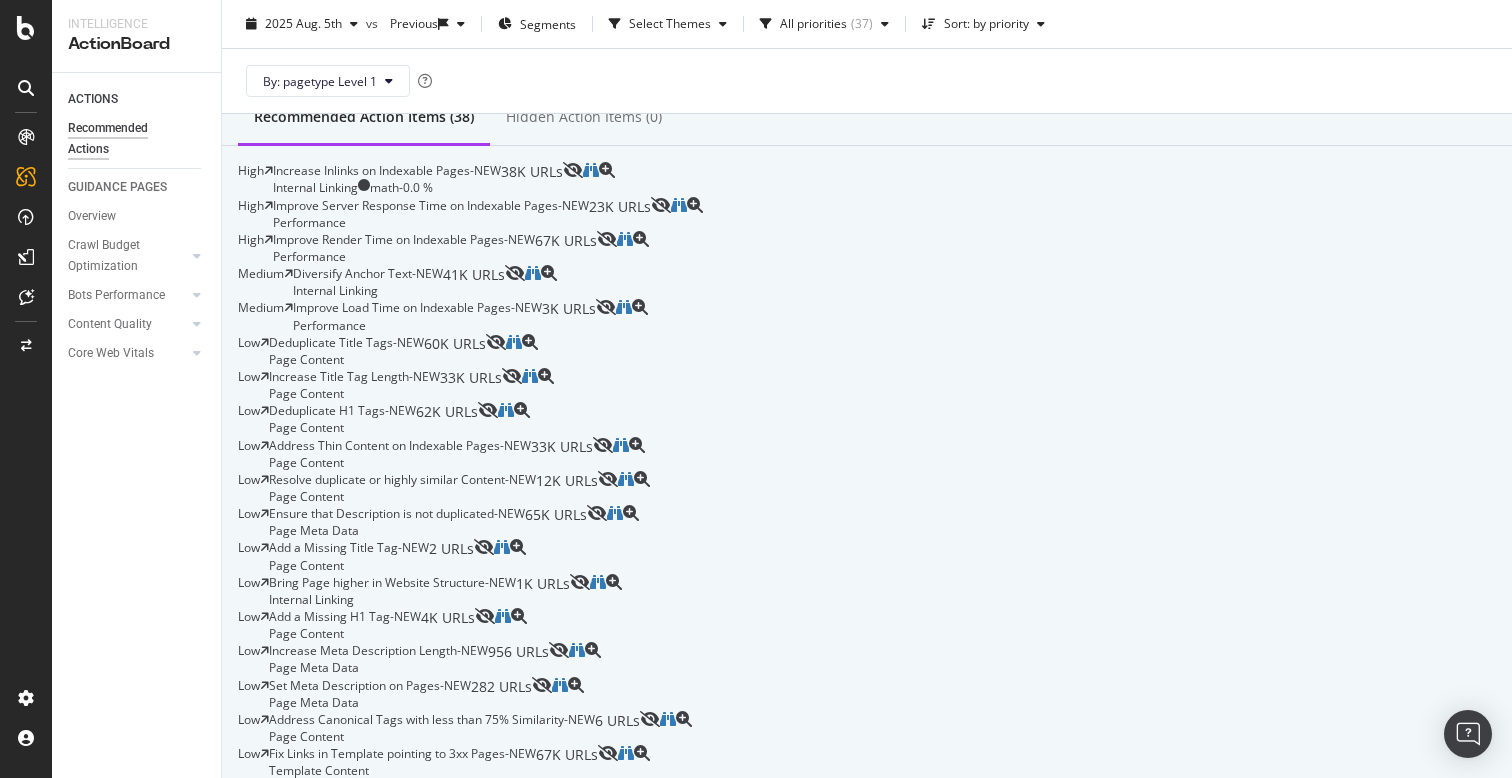 scroll, scrollTop: 0, scrollLeft: 0, axis: both 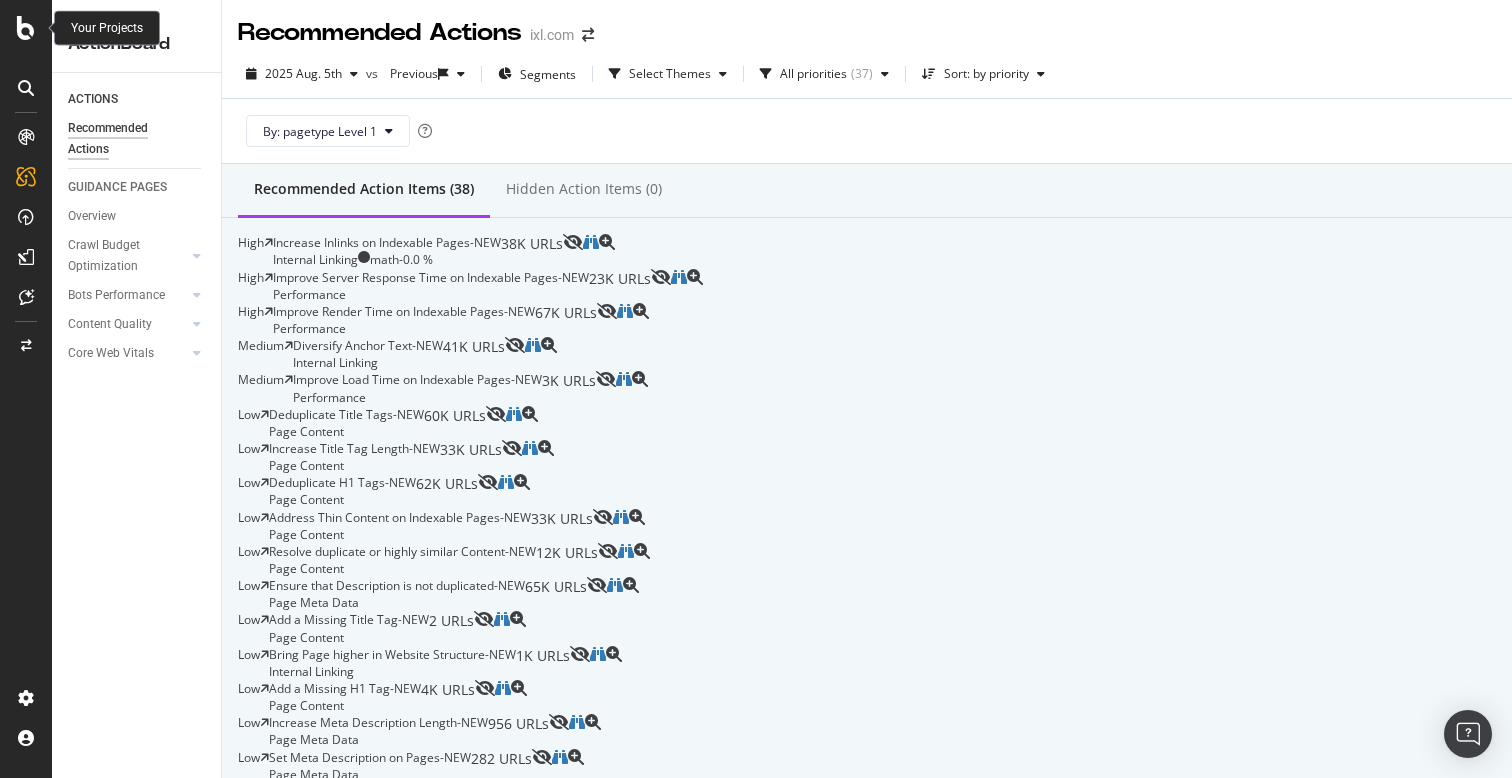 click at bounding box center (26, 28) 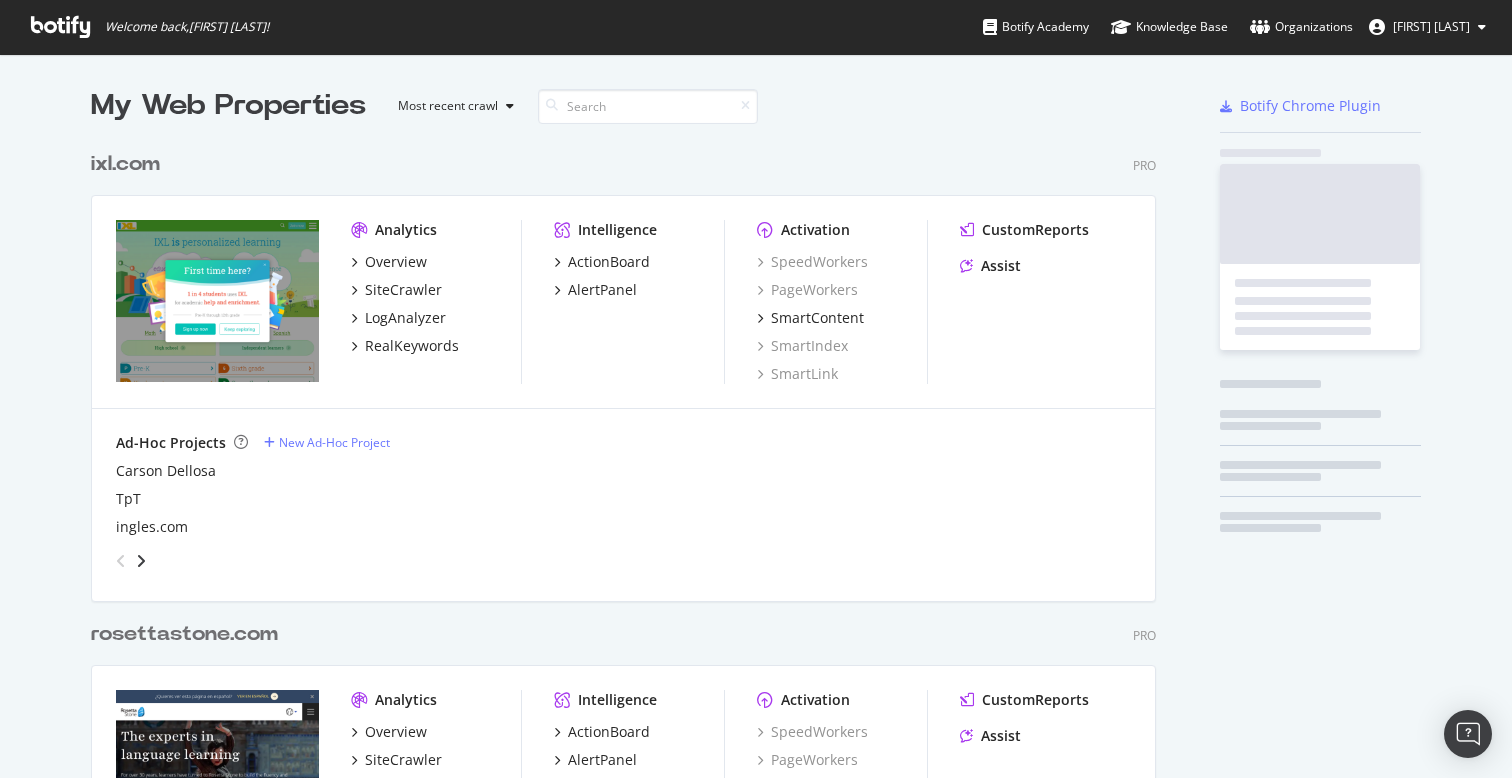 scroll, scrollTop: 1, scrollLeft: 1, axis: both 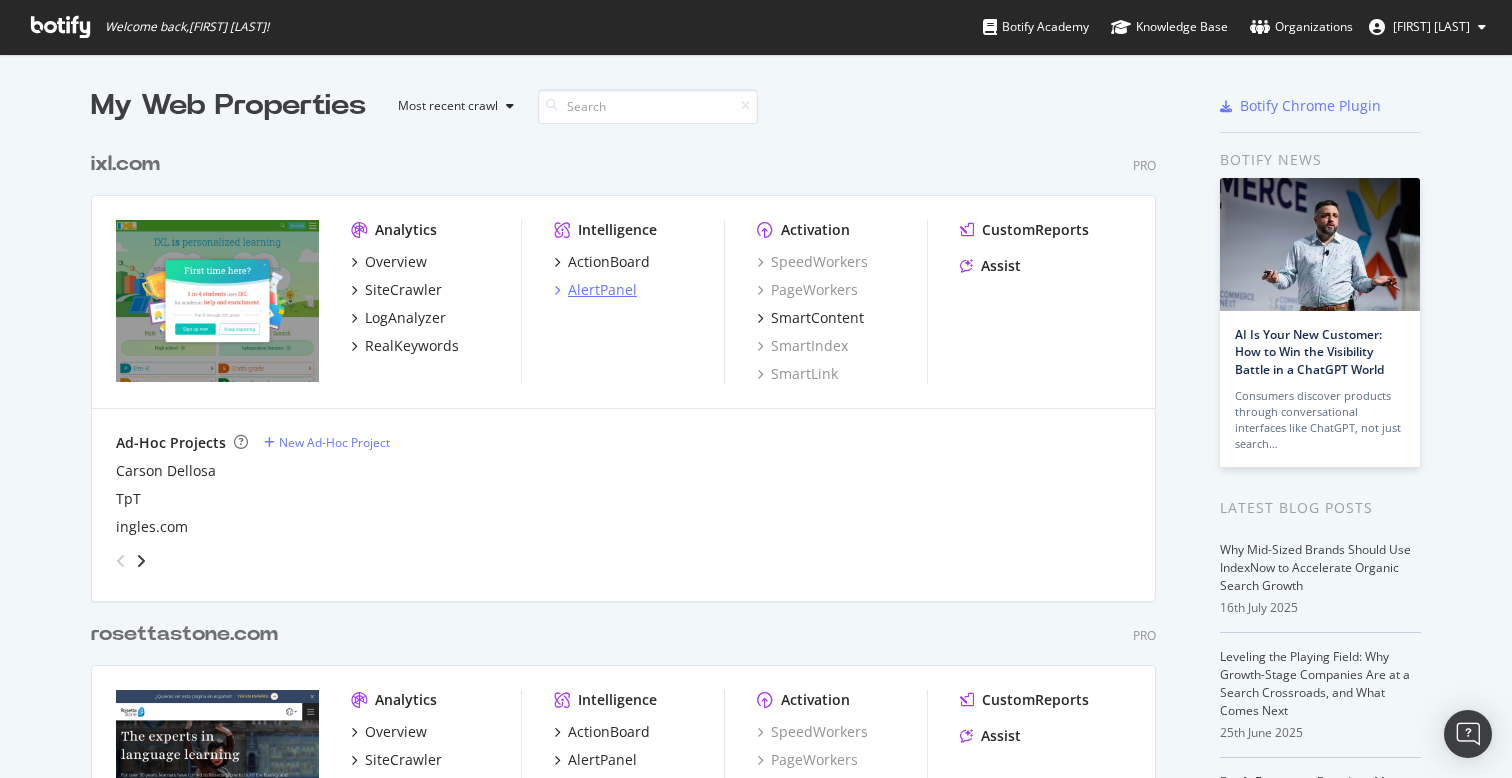 click on "AlertPanel" at bounding box center [602, 290] 